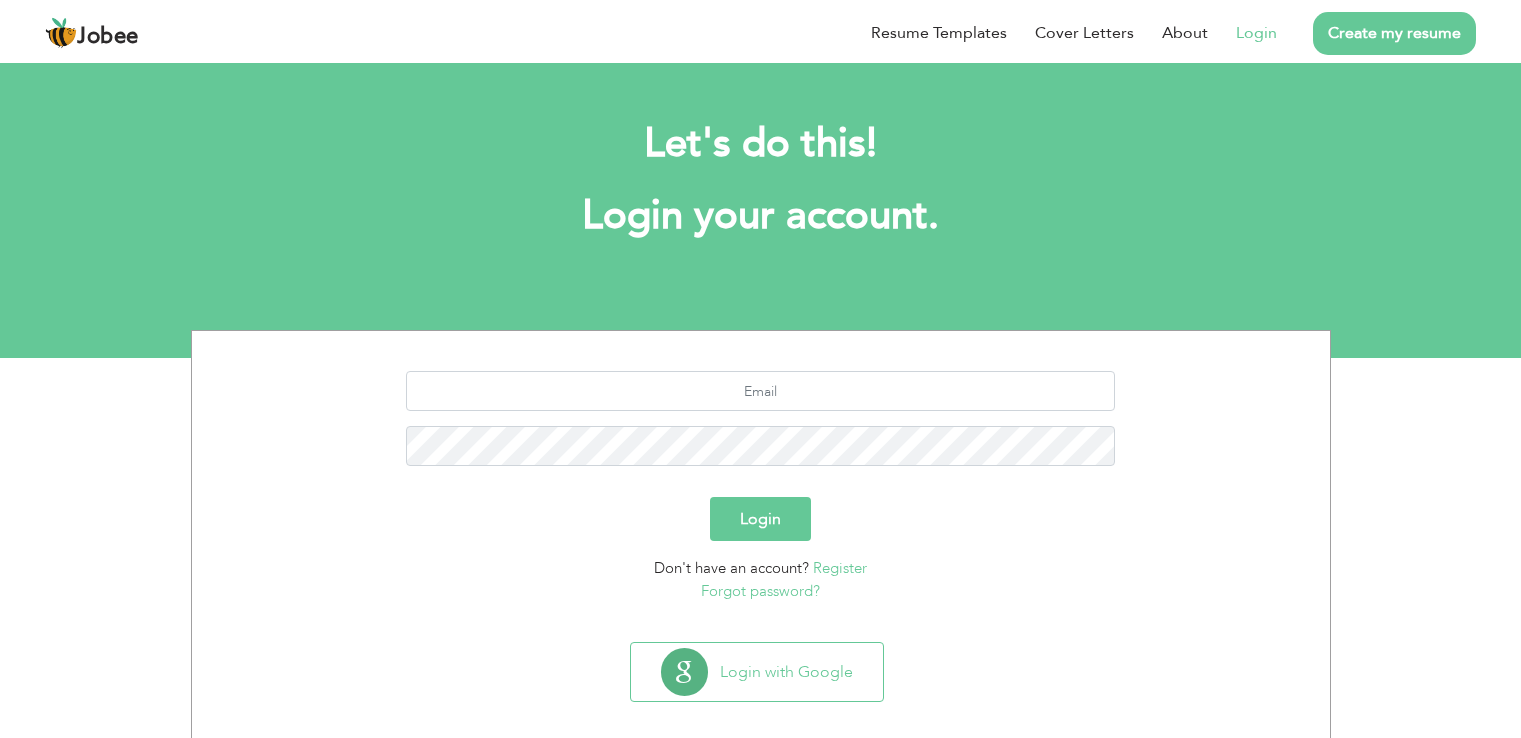 scroll, scrollTop: 0, scrollLeft: 0, axis: both 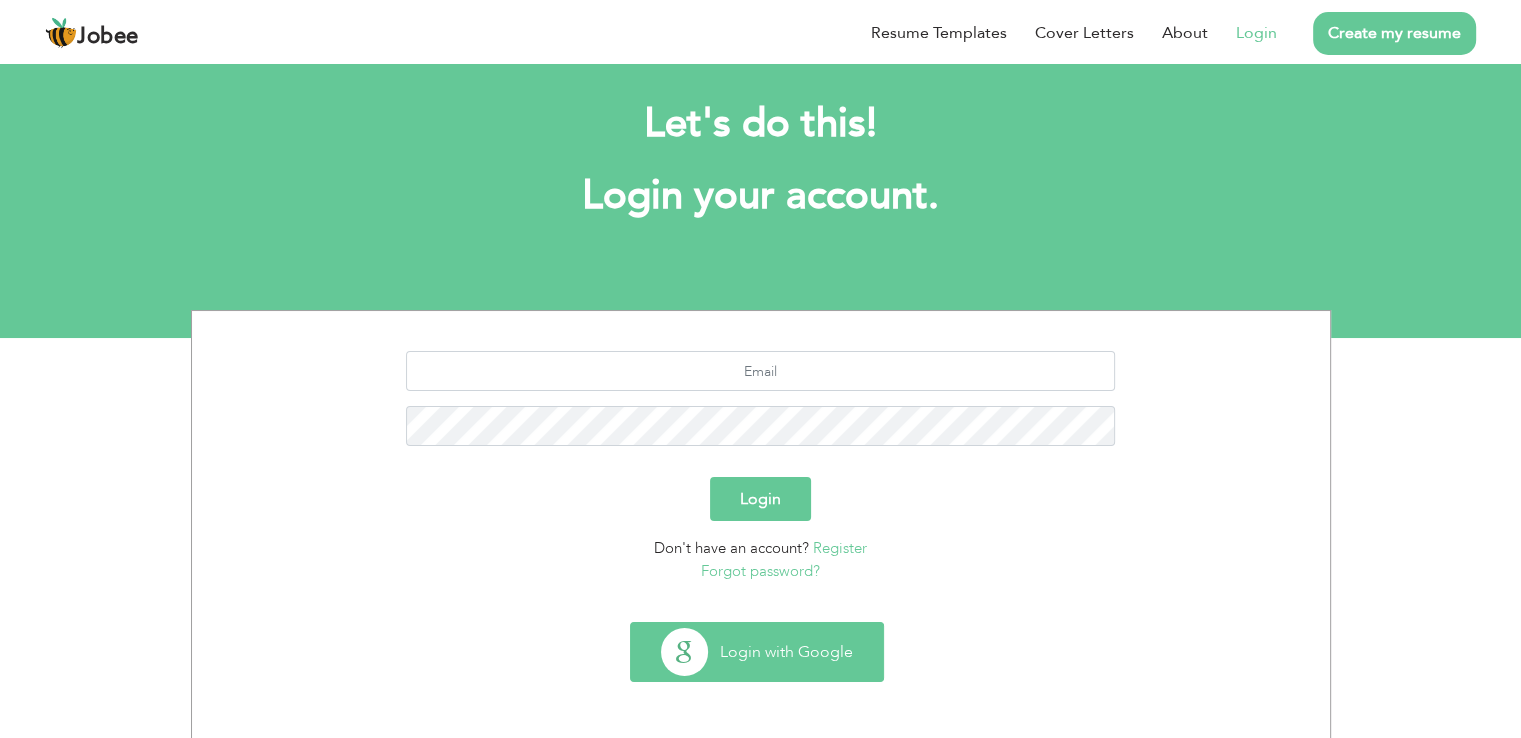 click on "Login with Google" at bounding box center [757, 652] 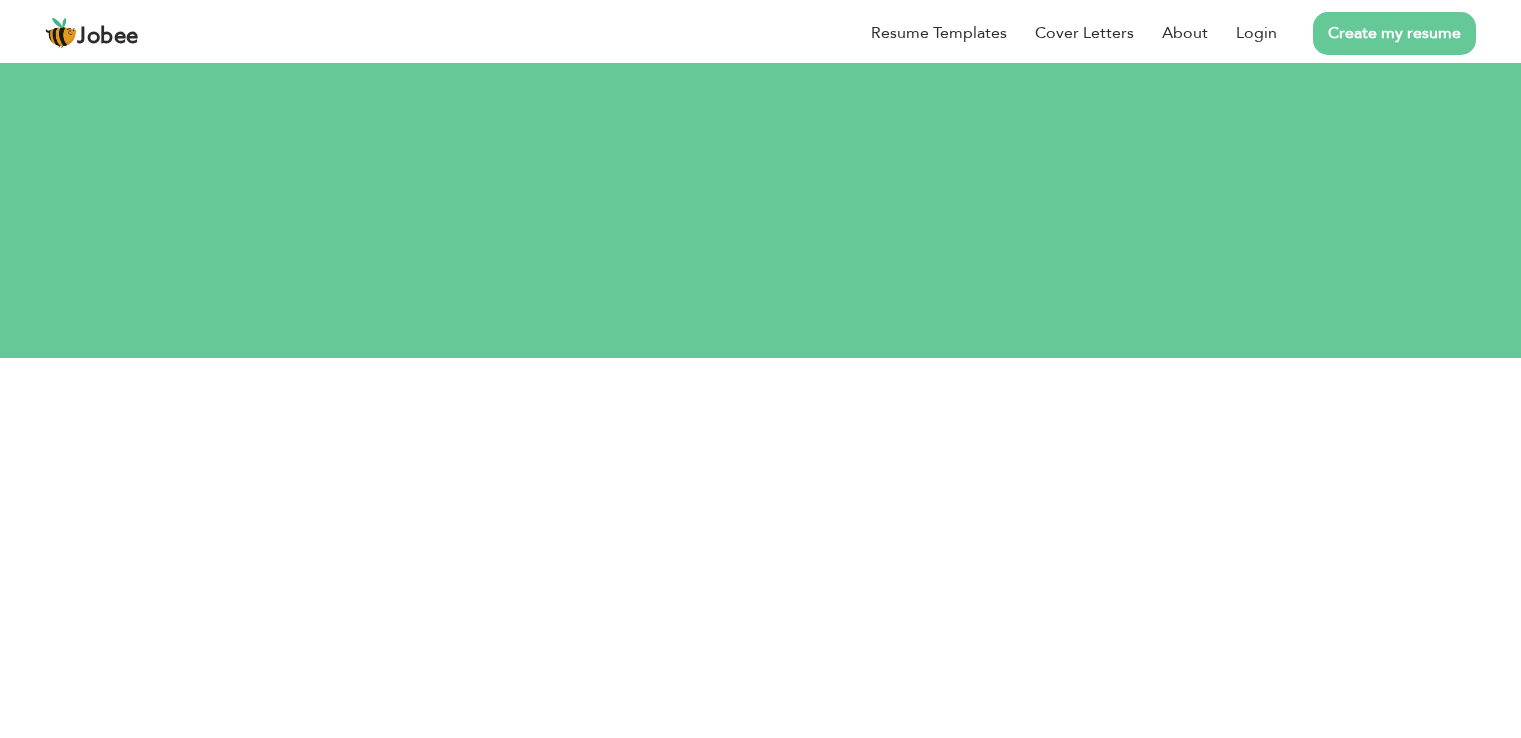 scroll, scrollTop: 0, scrollLeft: 0, axis: both 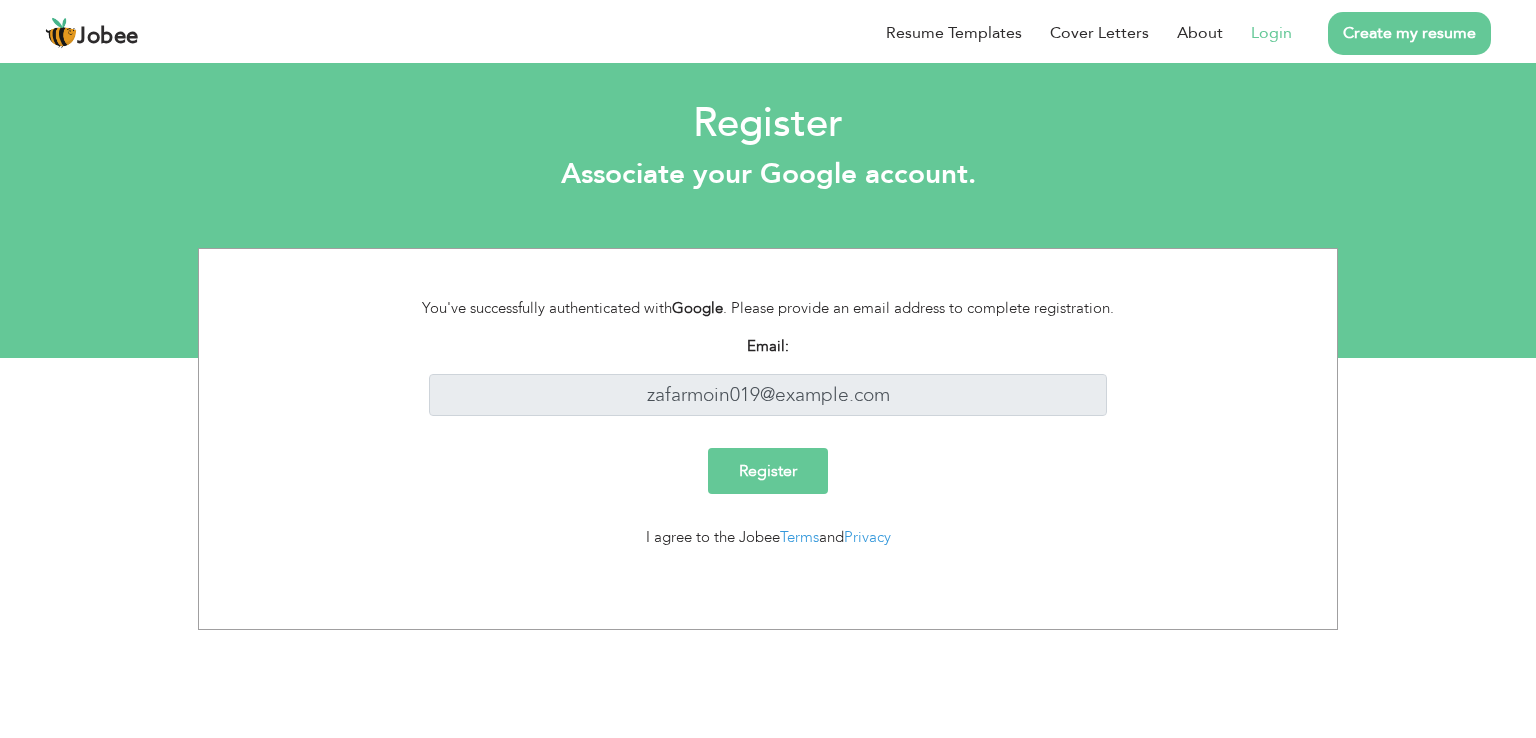 click on "Register" at bounding box center (768, 471) 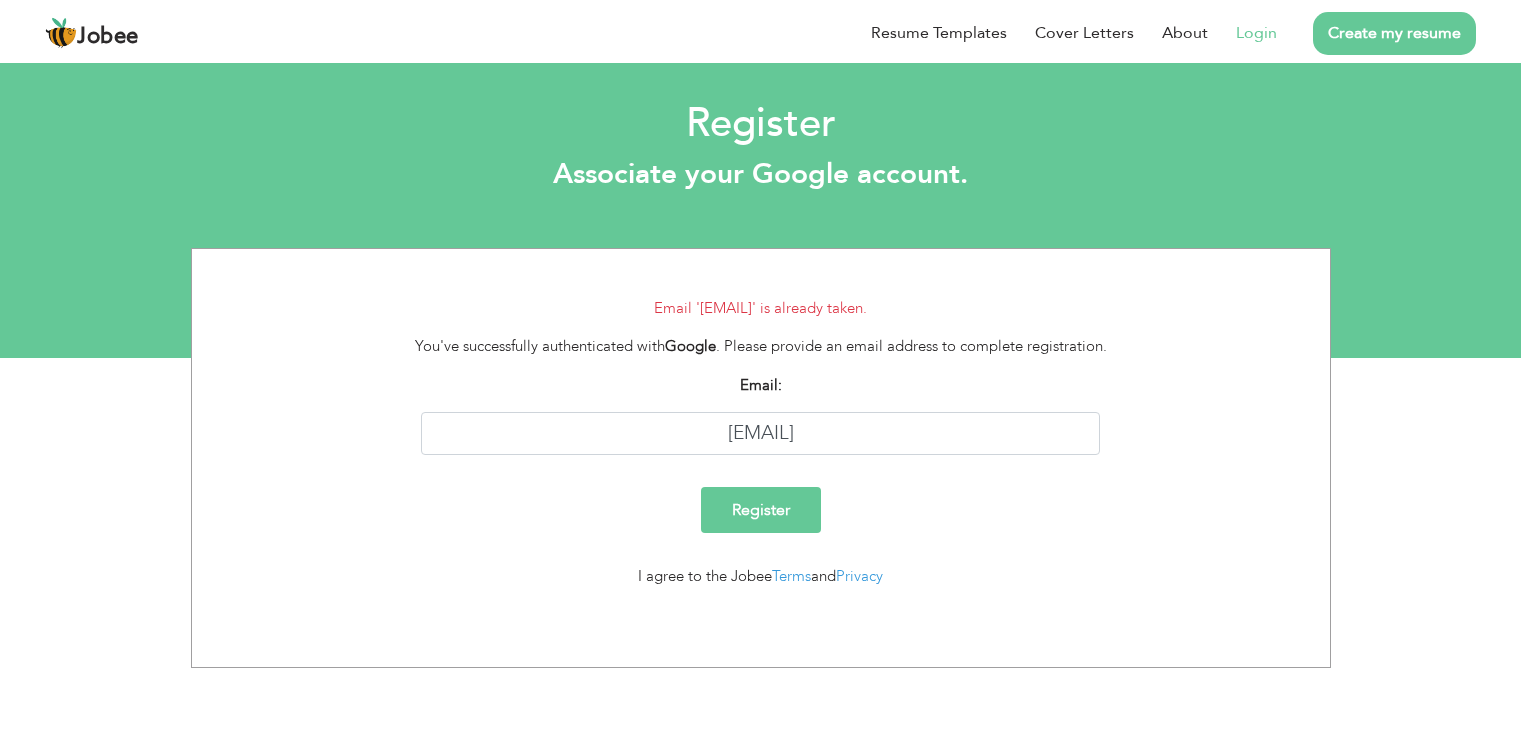 scroll, scrollTop: 0, scrollLeft: 0, axis: both 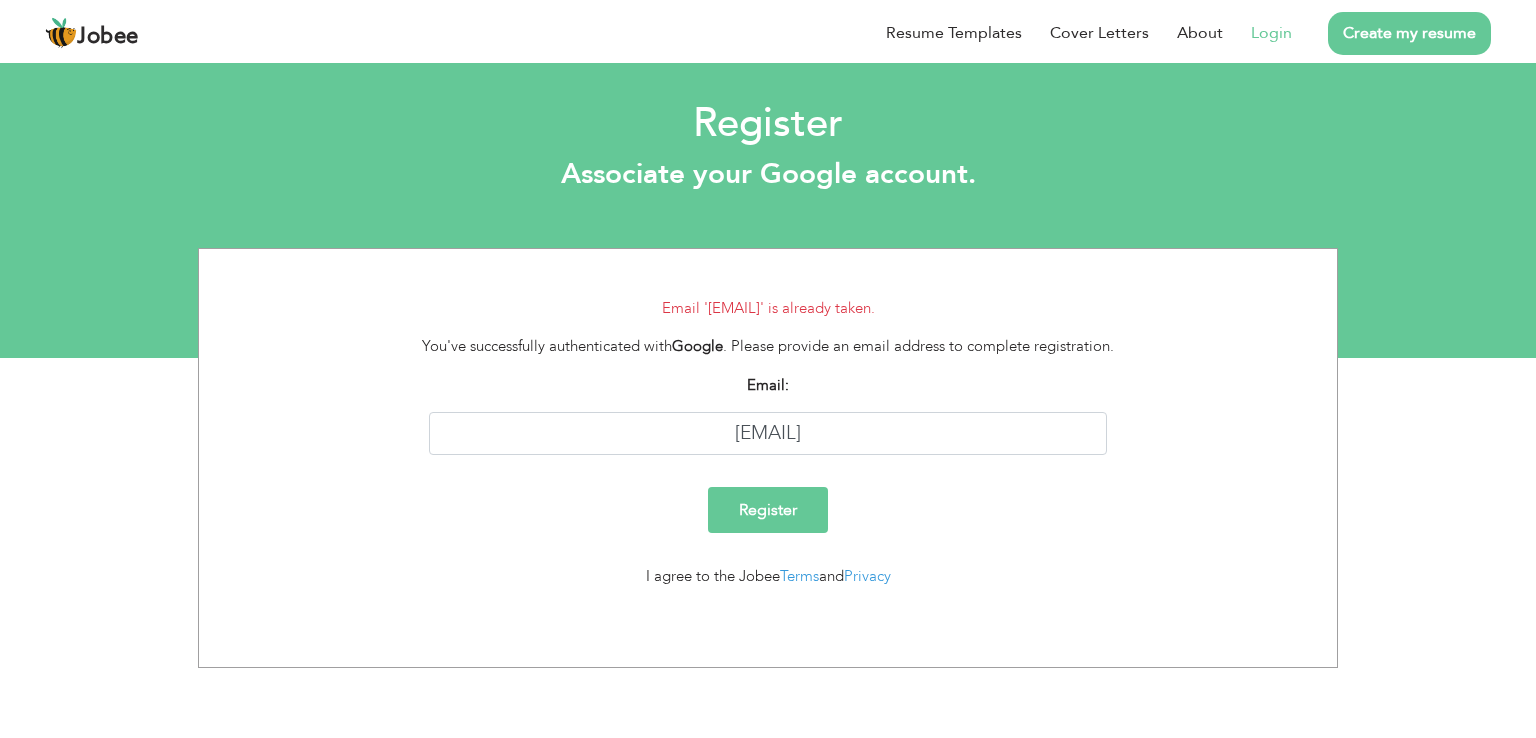 click on "Register" at bounding box center (768, 510) 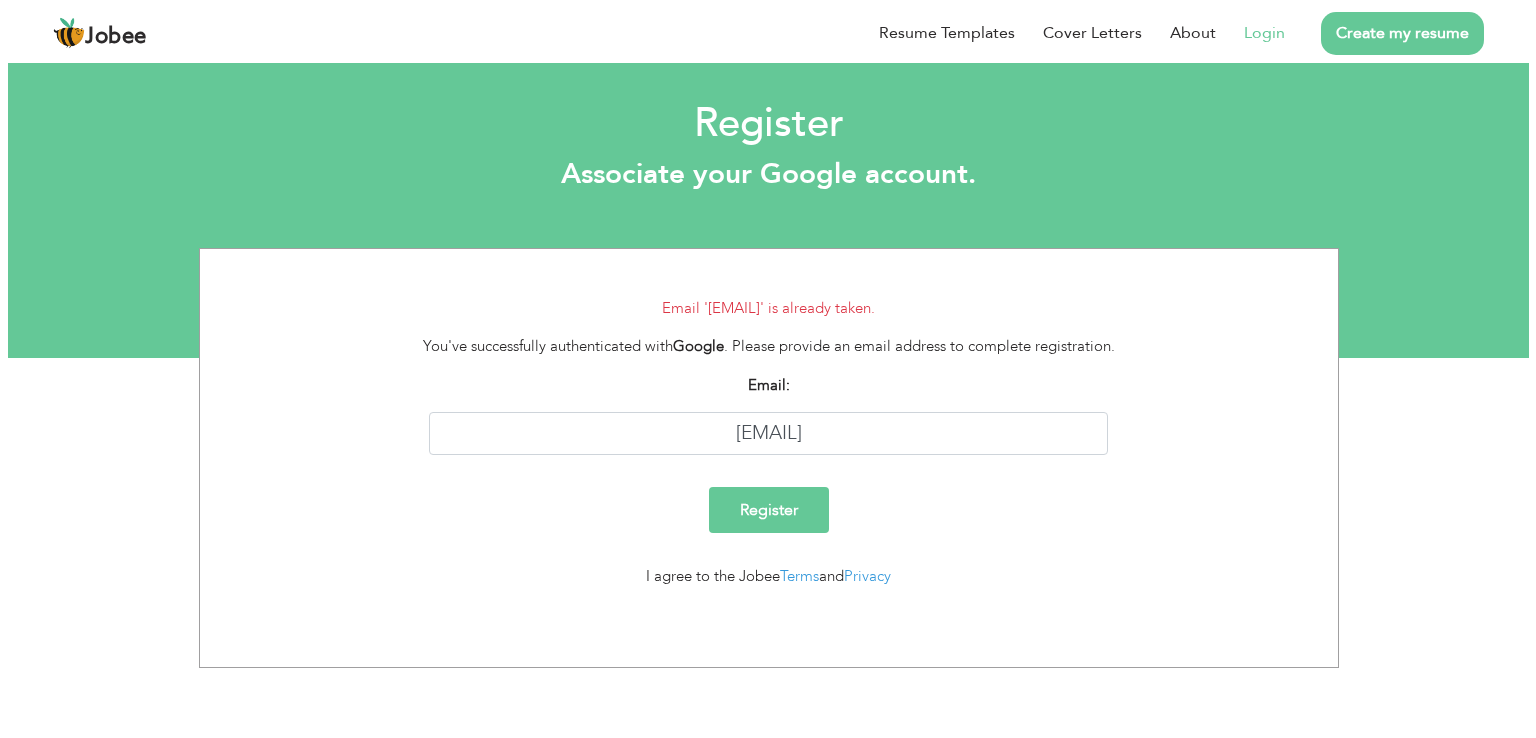 scroll, scrollTop: 0, scrollLeft: 0, axis: both 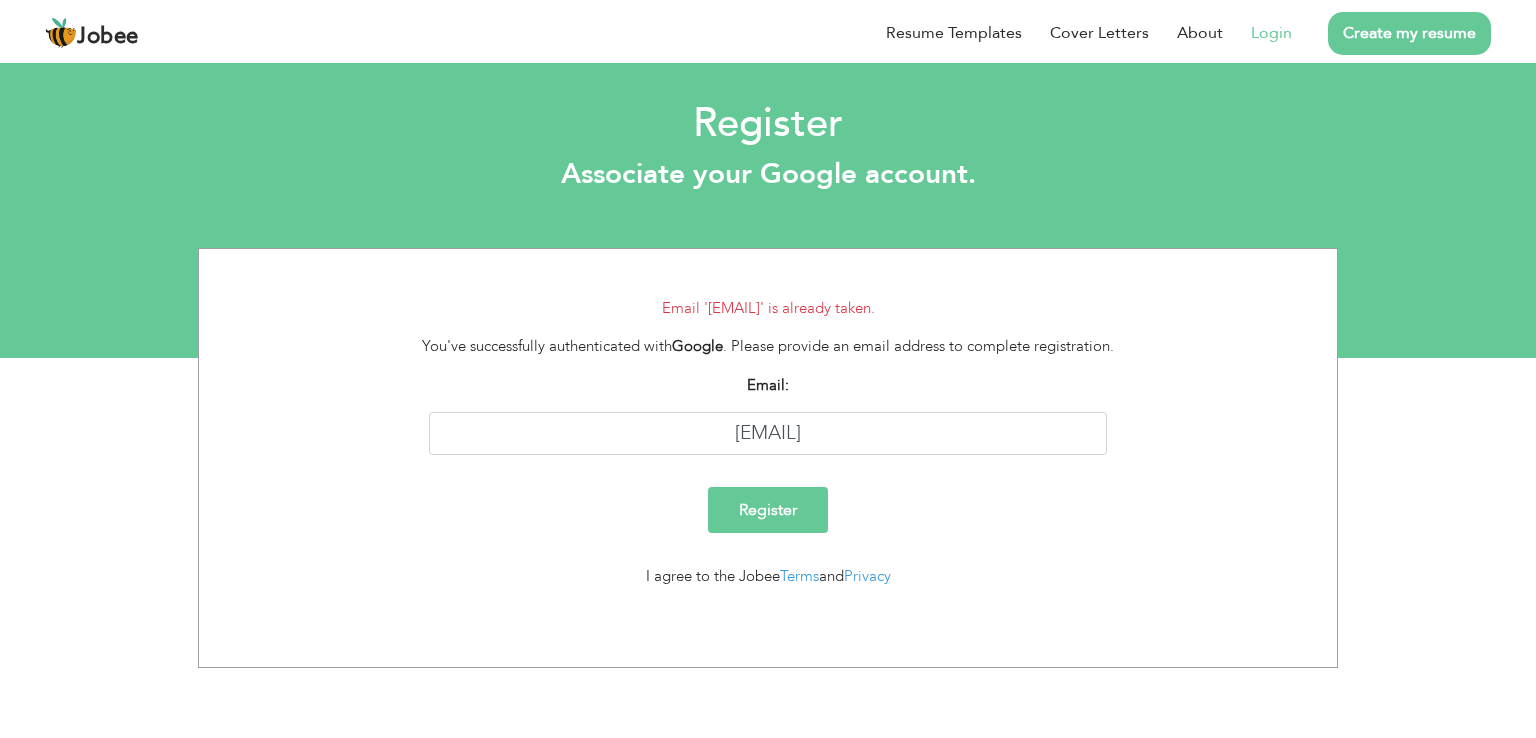 click on "Login" at bounding box center (1271, 33) 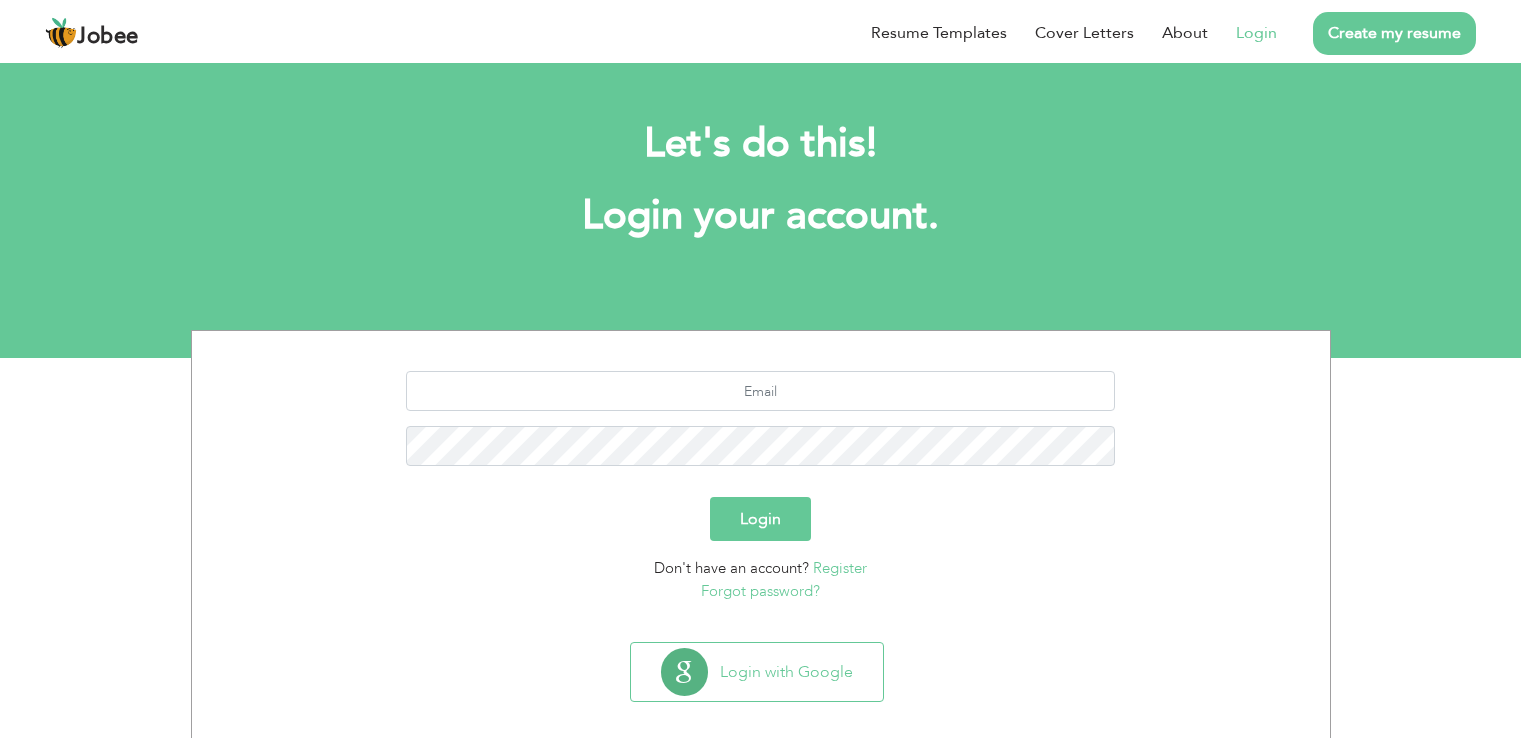 scroll, scrollTop: 0, scrollLeft: 0, axis: both 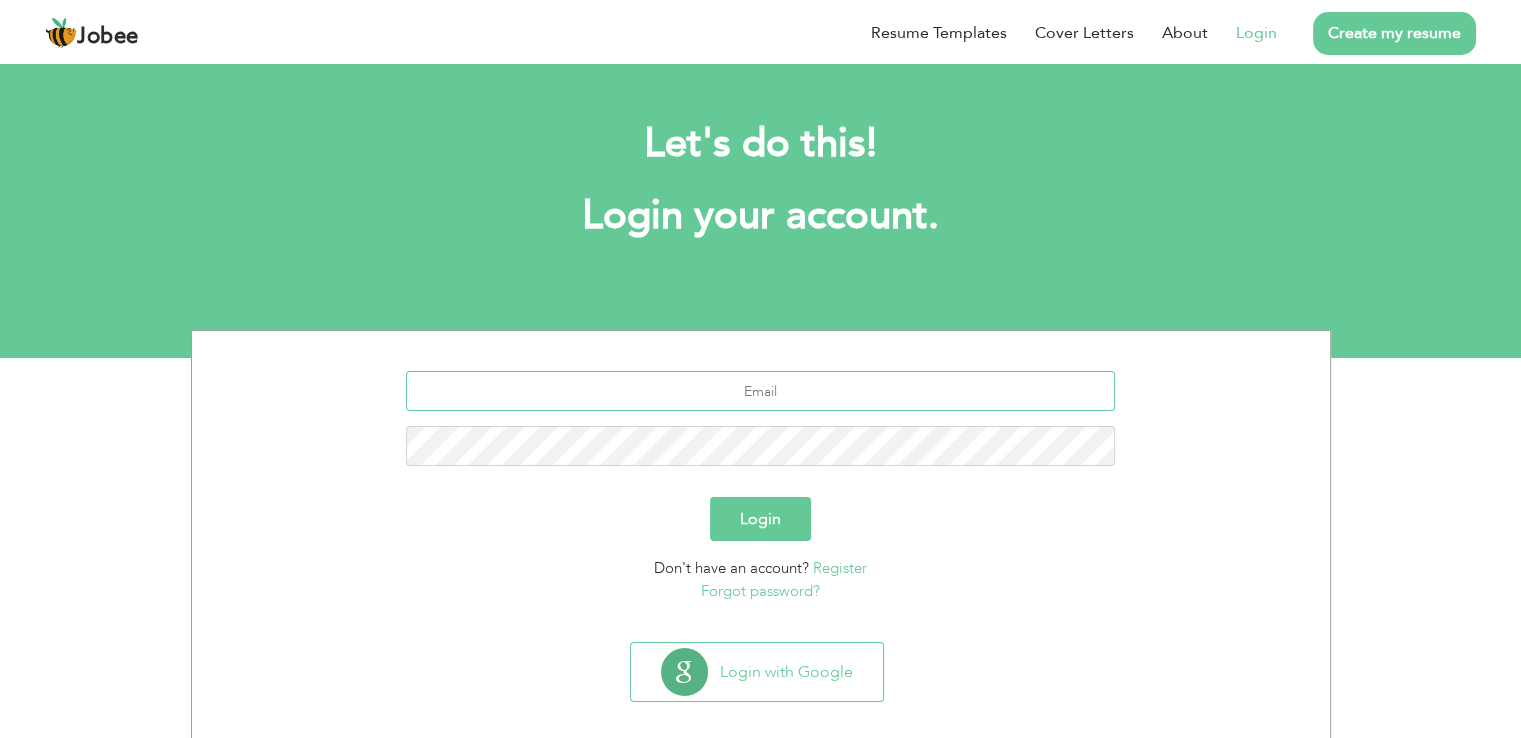 click at bounding box center (760, 391) 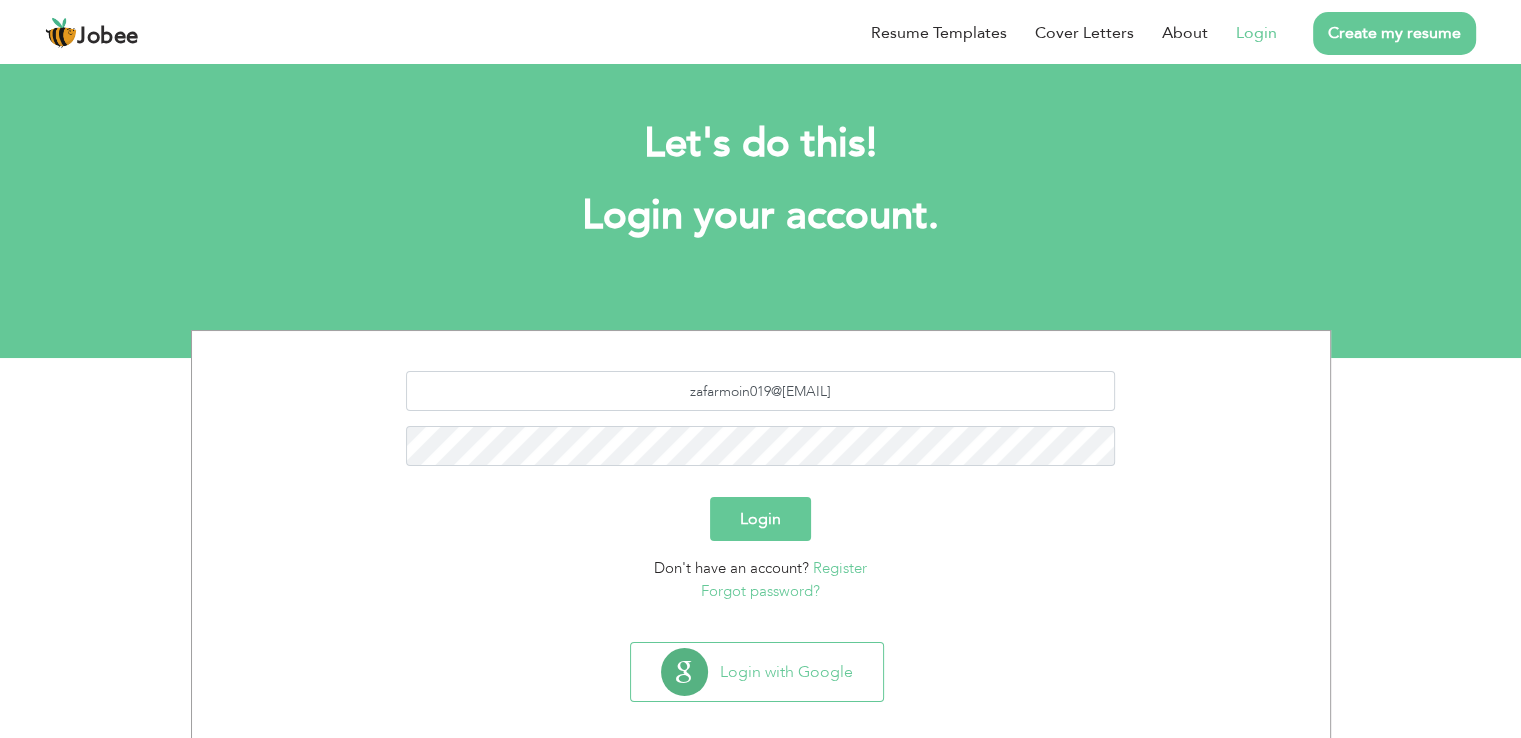 click on "Login" at bounding box center (760, 519) 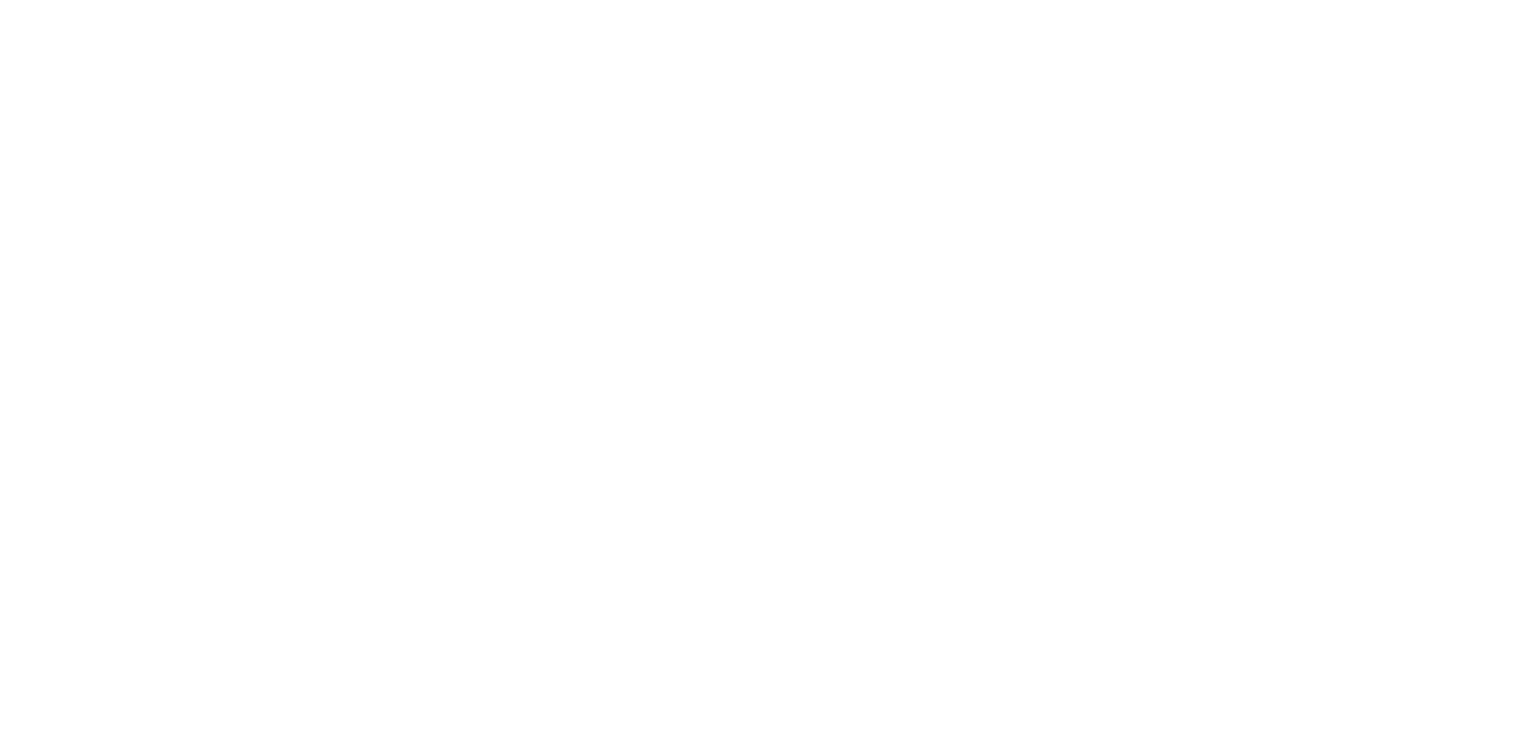 scroll, scrollTop: 0, scrollLeft: 0, axis: both 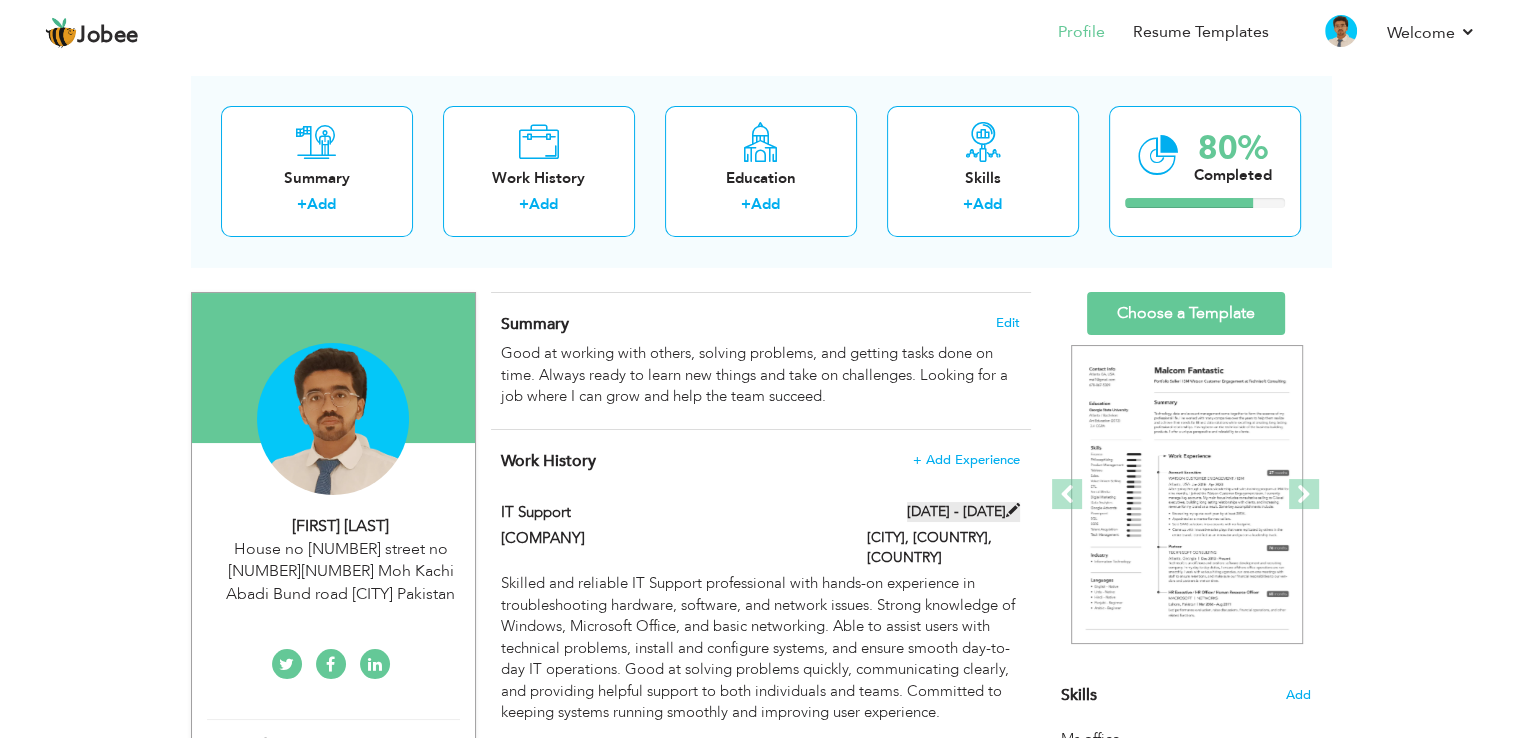 click on "01/2024 - 03/2025" at bounding box center (963, 512) 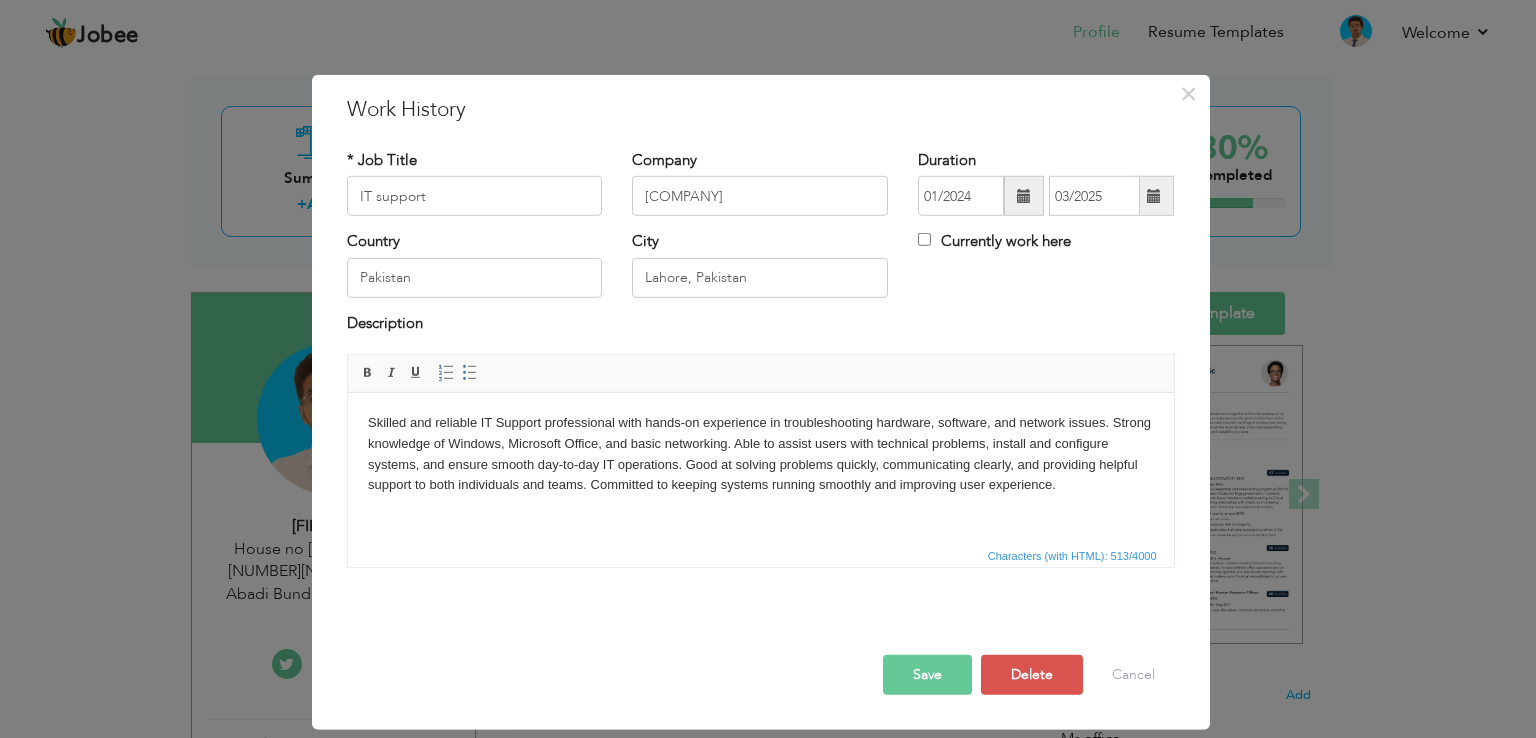 click at bounding box center [1024, 196] 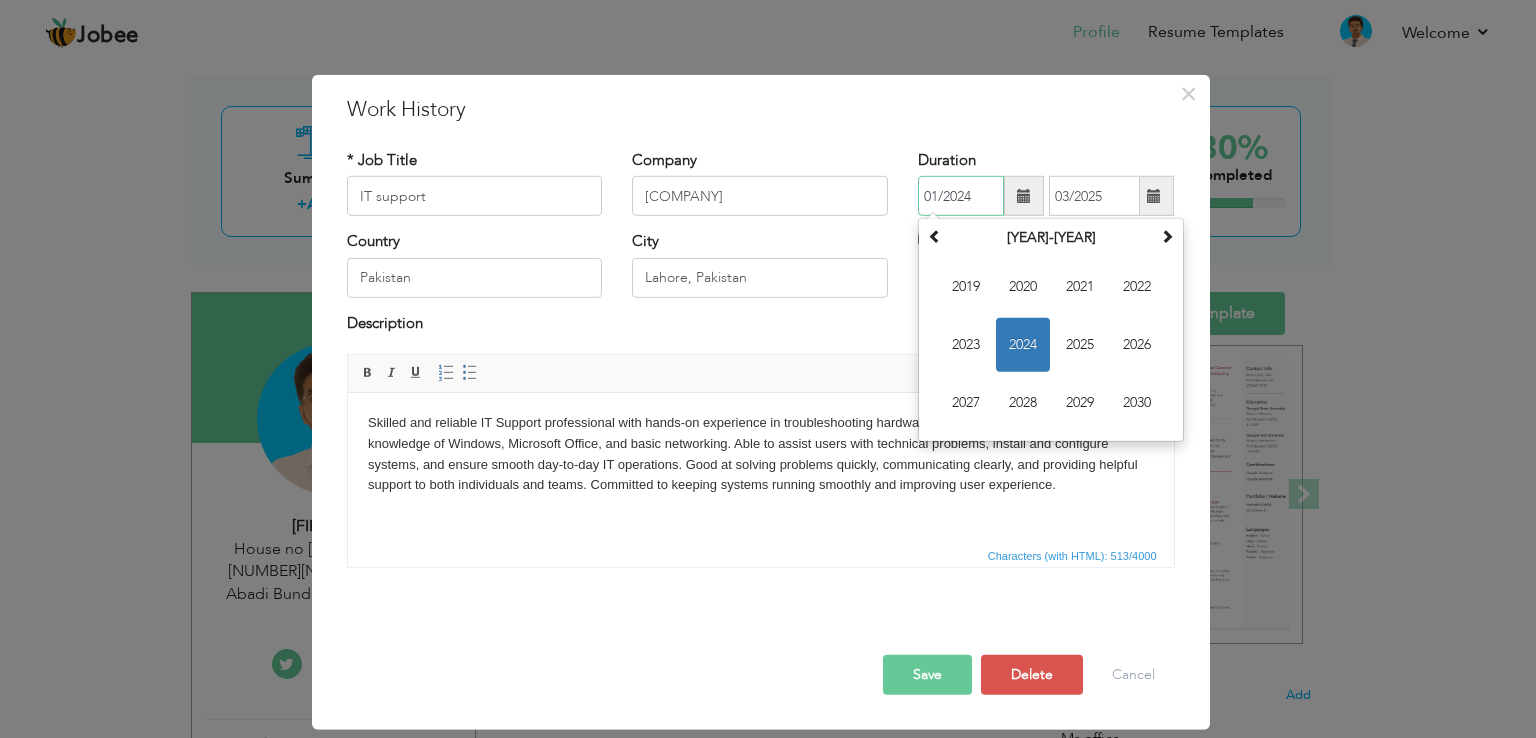 click on "01/2024" at bounding box center (961, 196) 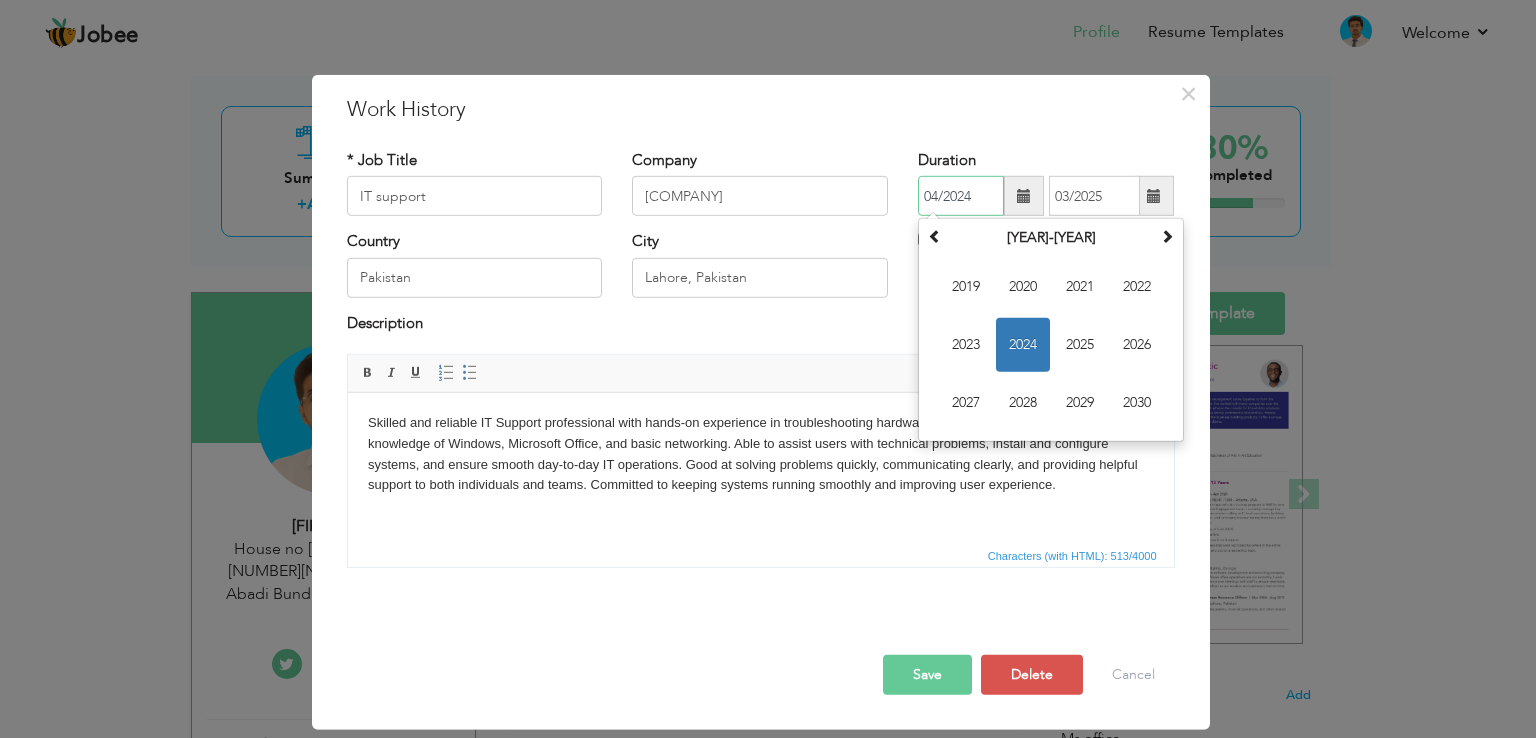 type on "04/2024" 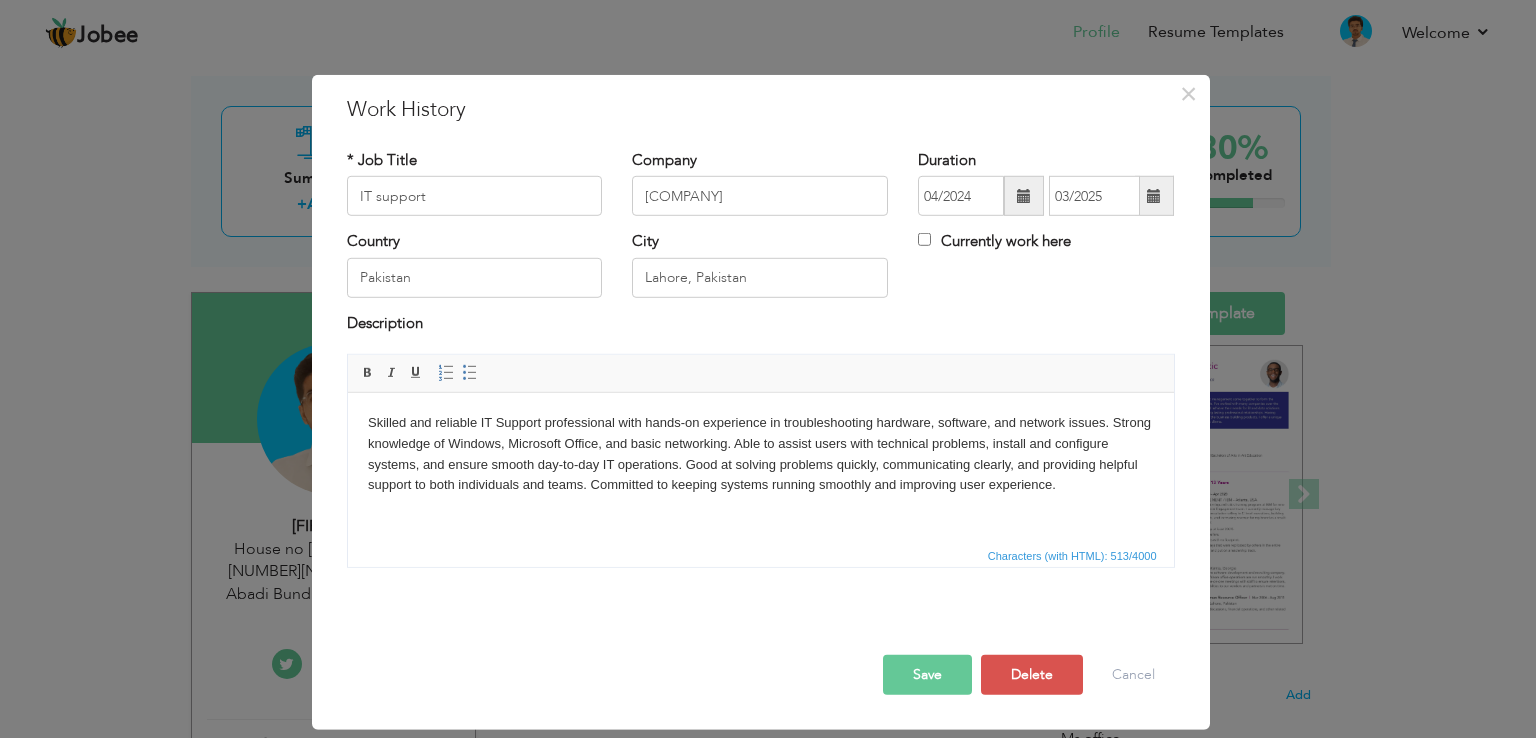 click on "Save" at bounding box center [927, 675] 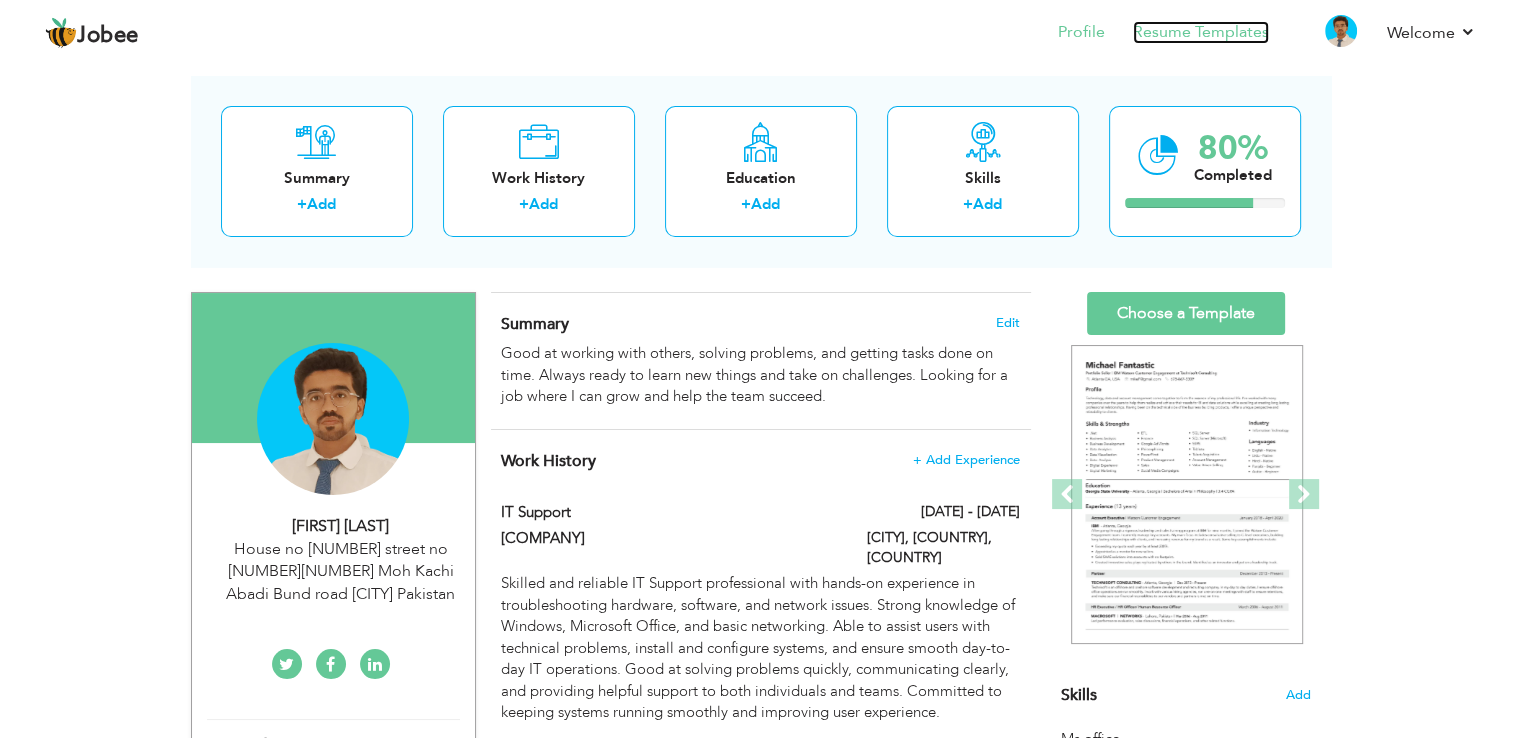 click on "Resume Templates" at bounding box center [1201, 32] 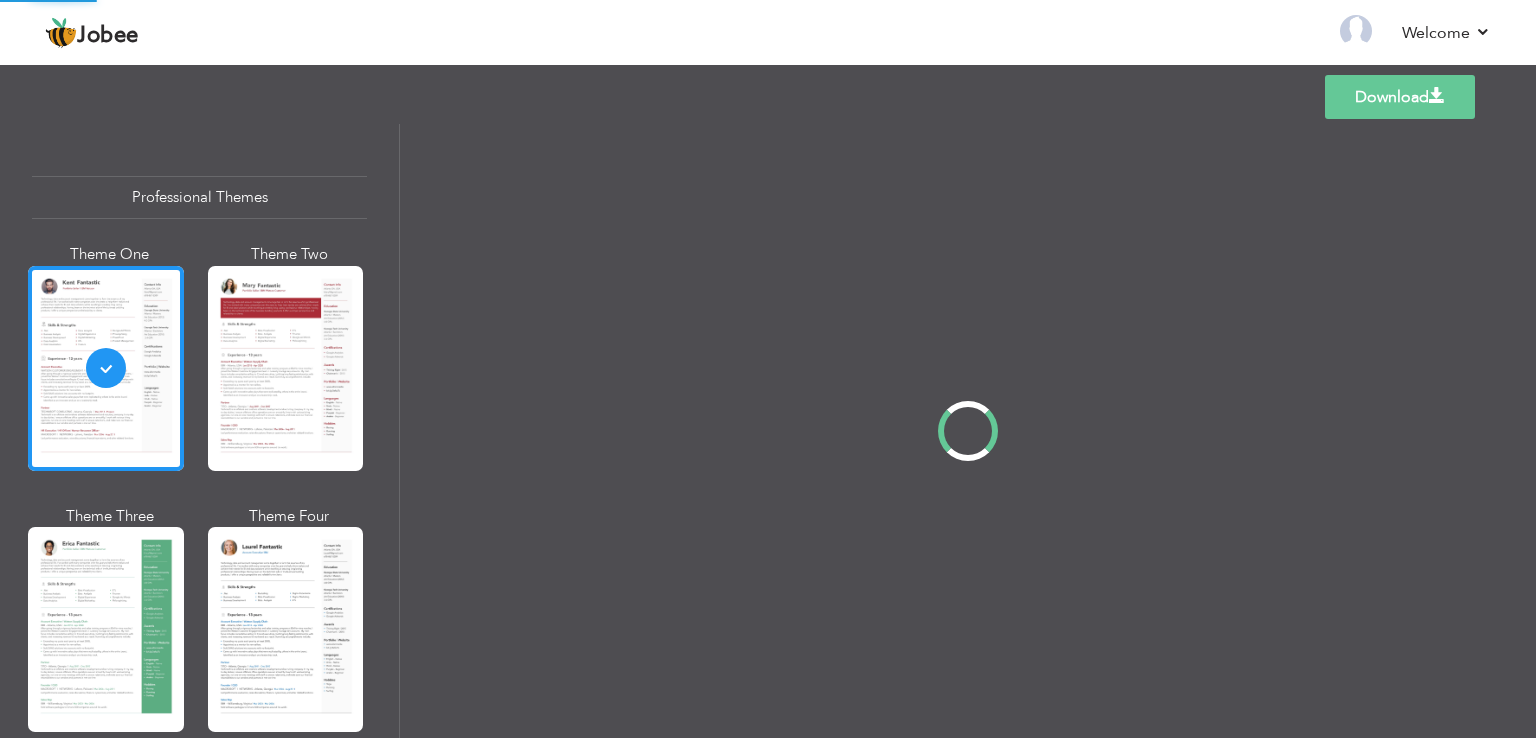 scroll, scrollTop: 0, scrollLeft: 0, axis: both 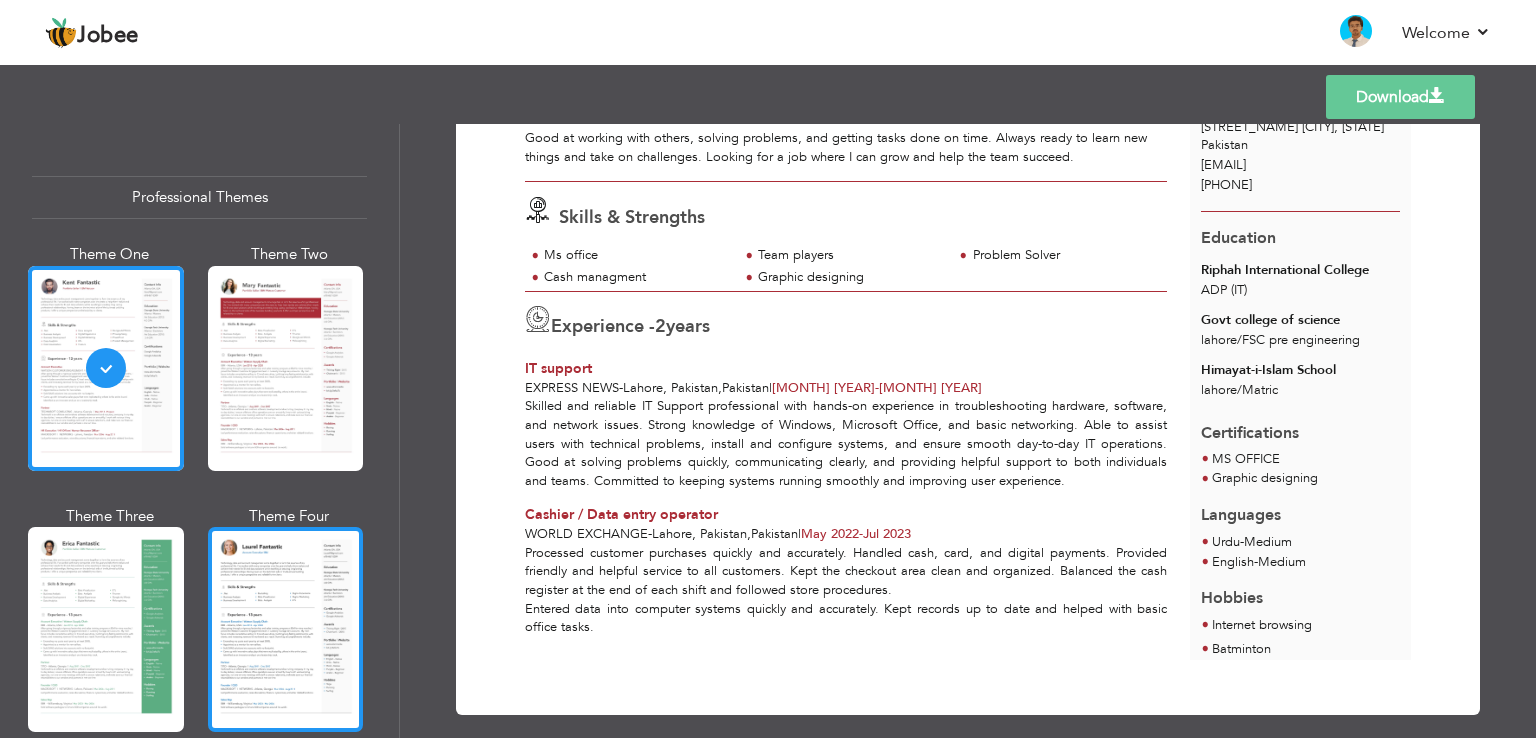 click at bounding box center (286, 629) 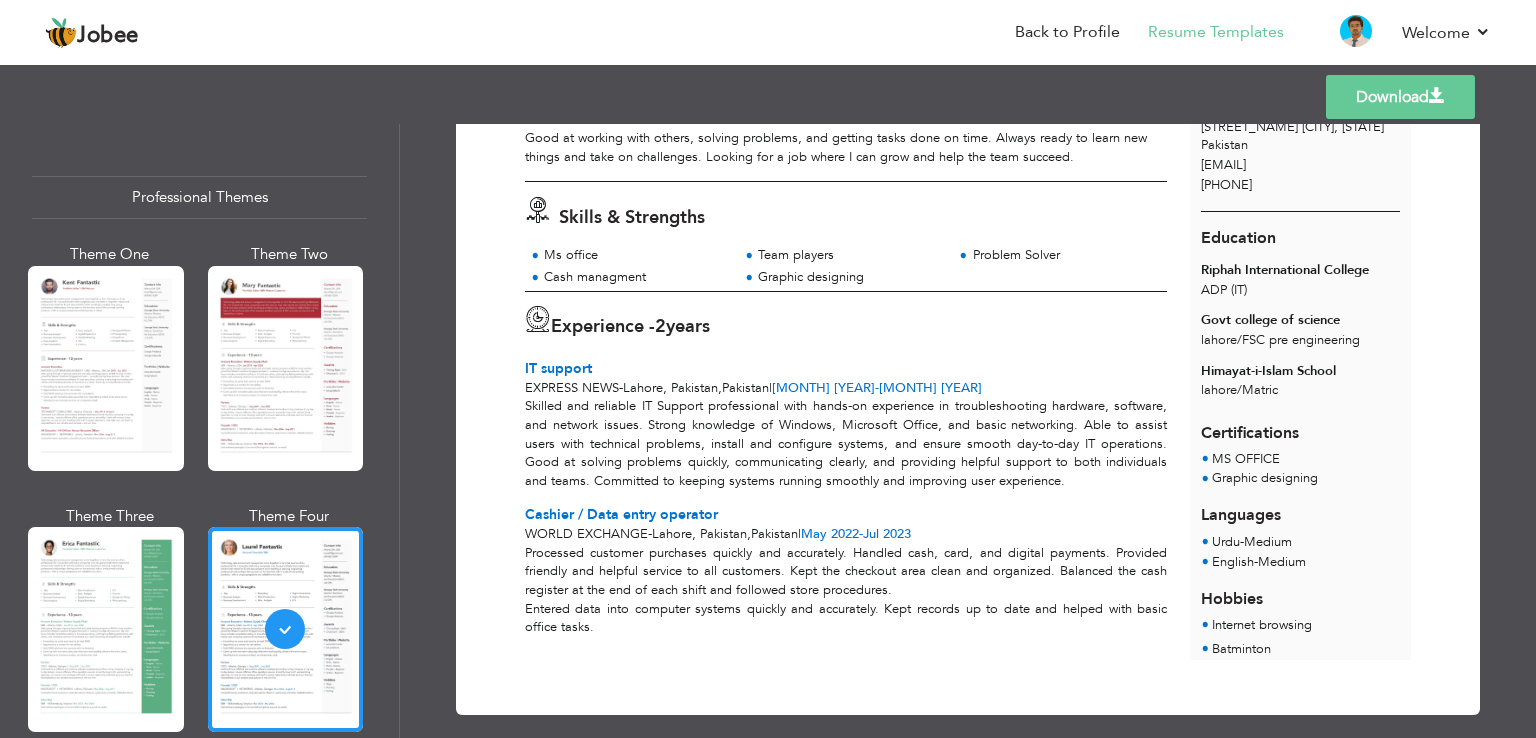 scroll, scrollTop: 0, scrollLeft: 0, axis: both 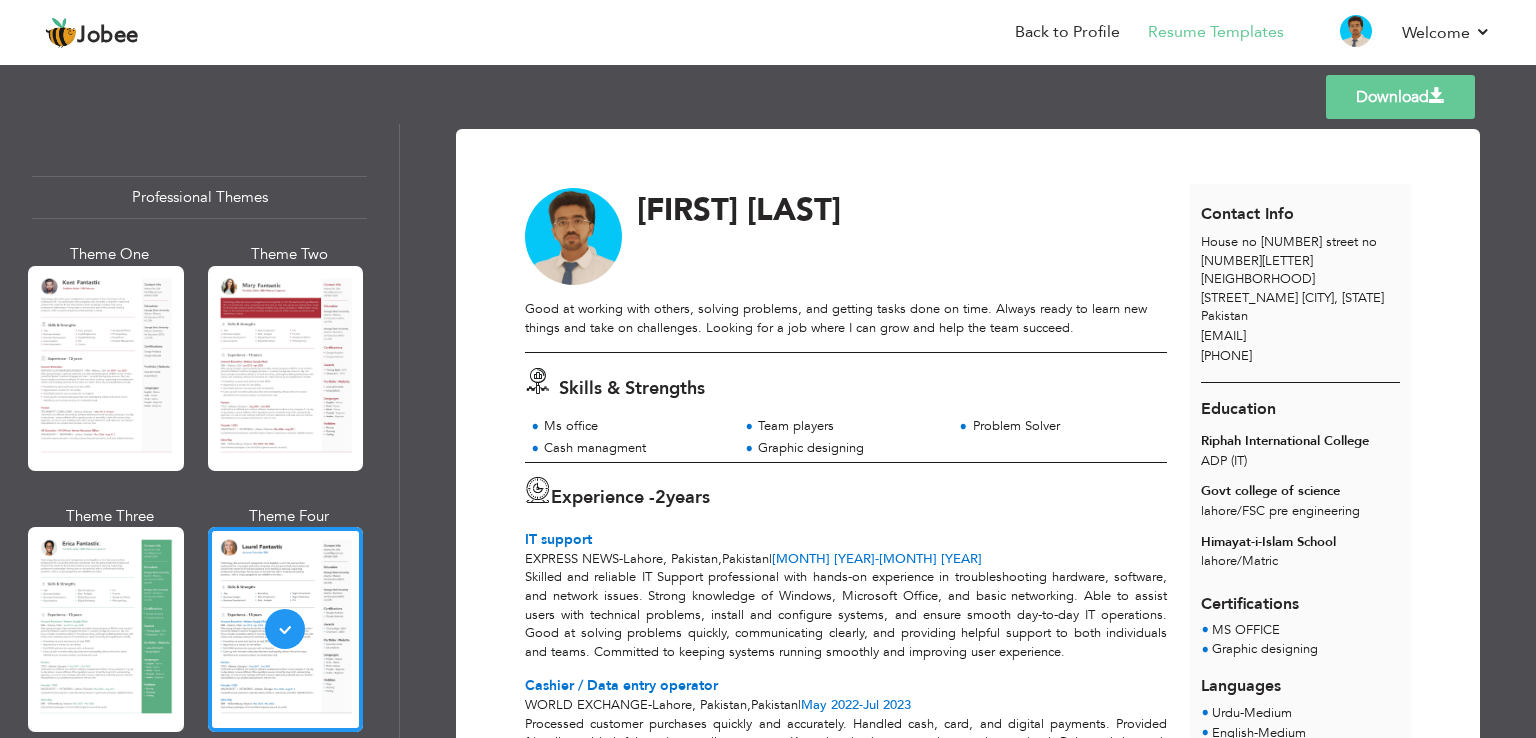 click on "Download" at bounding box center (1400, 97) 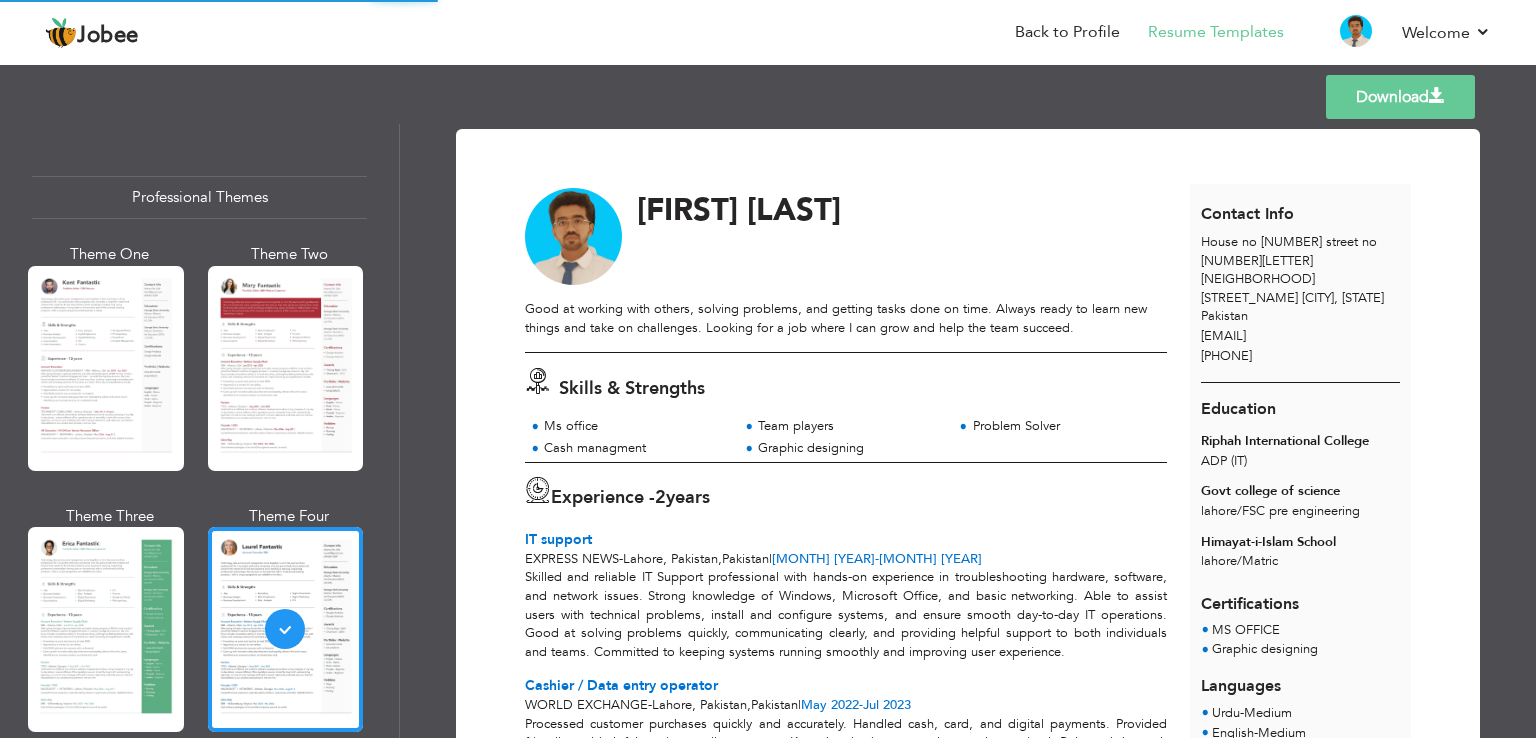 click on "Download" at bounding box center [1400, 97] 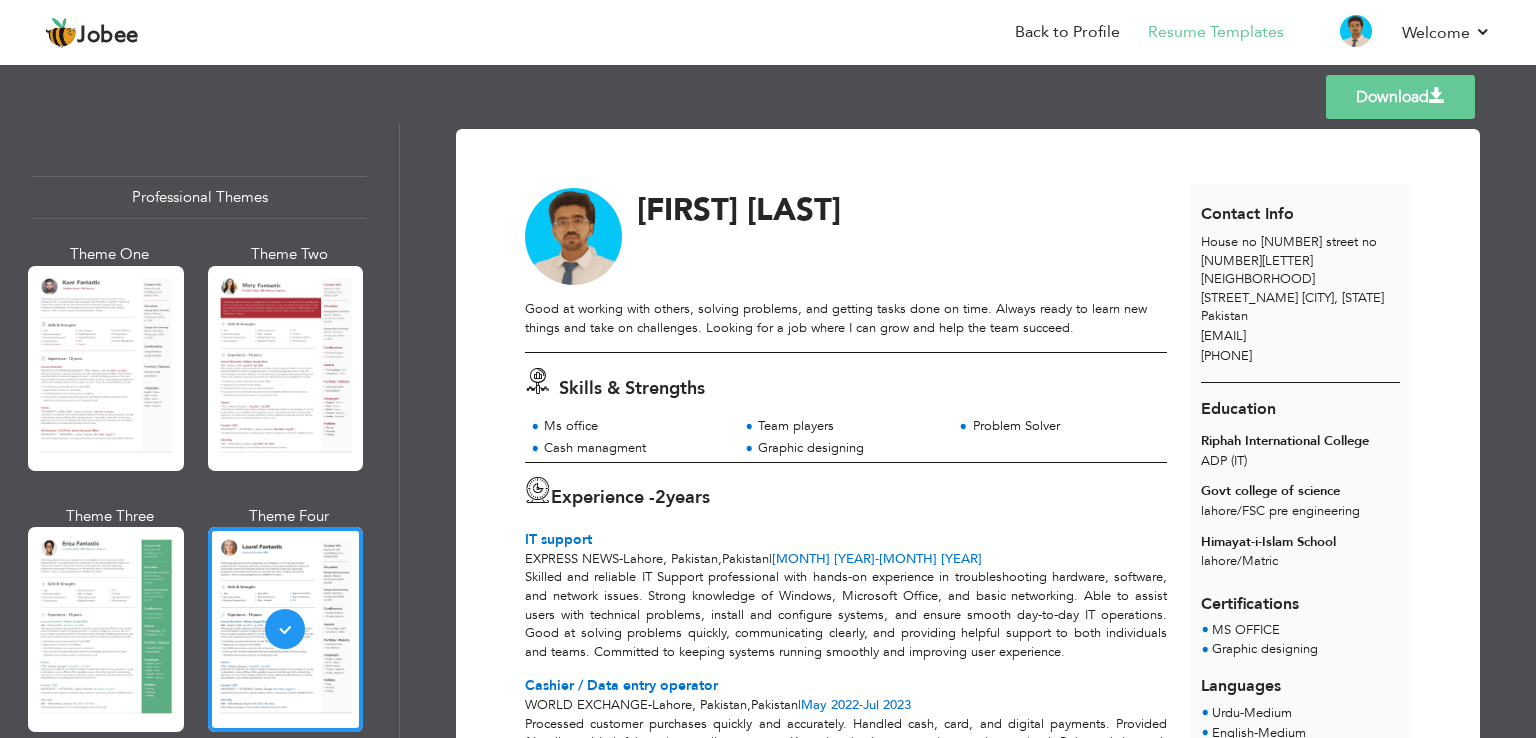 click on "MOIN   ZAFAR" at bounding box center [895, 210] 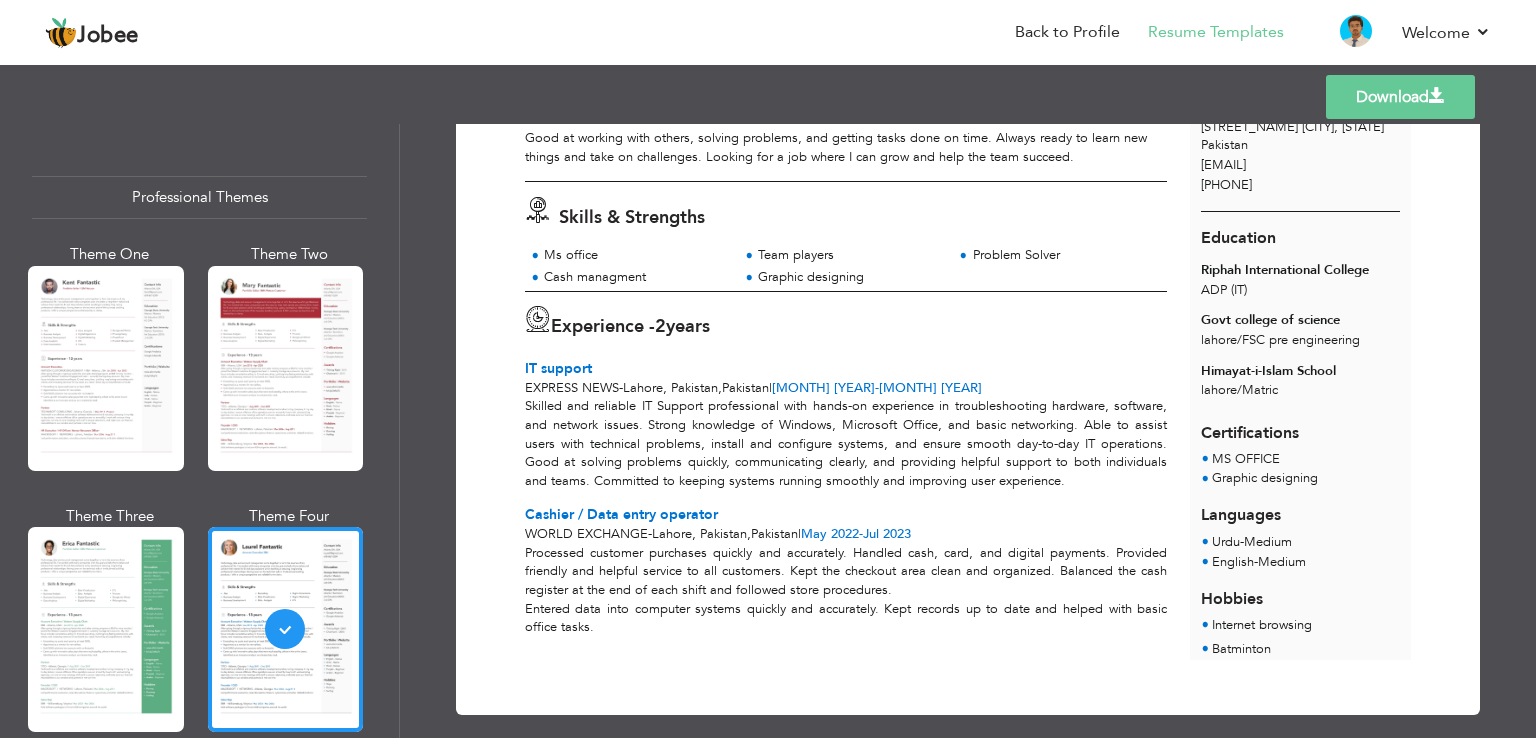 scroll, scrollTop: 0, scrollLeft: 0, axis: both 